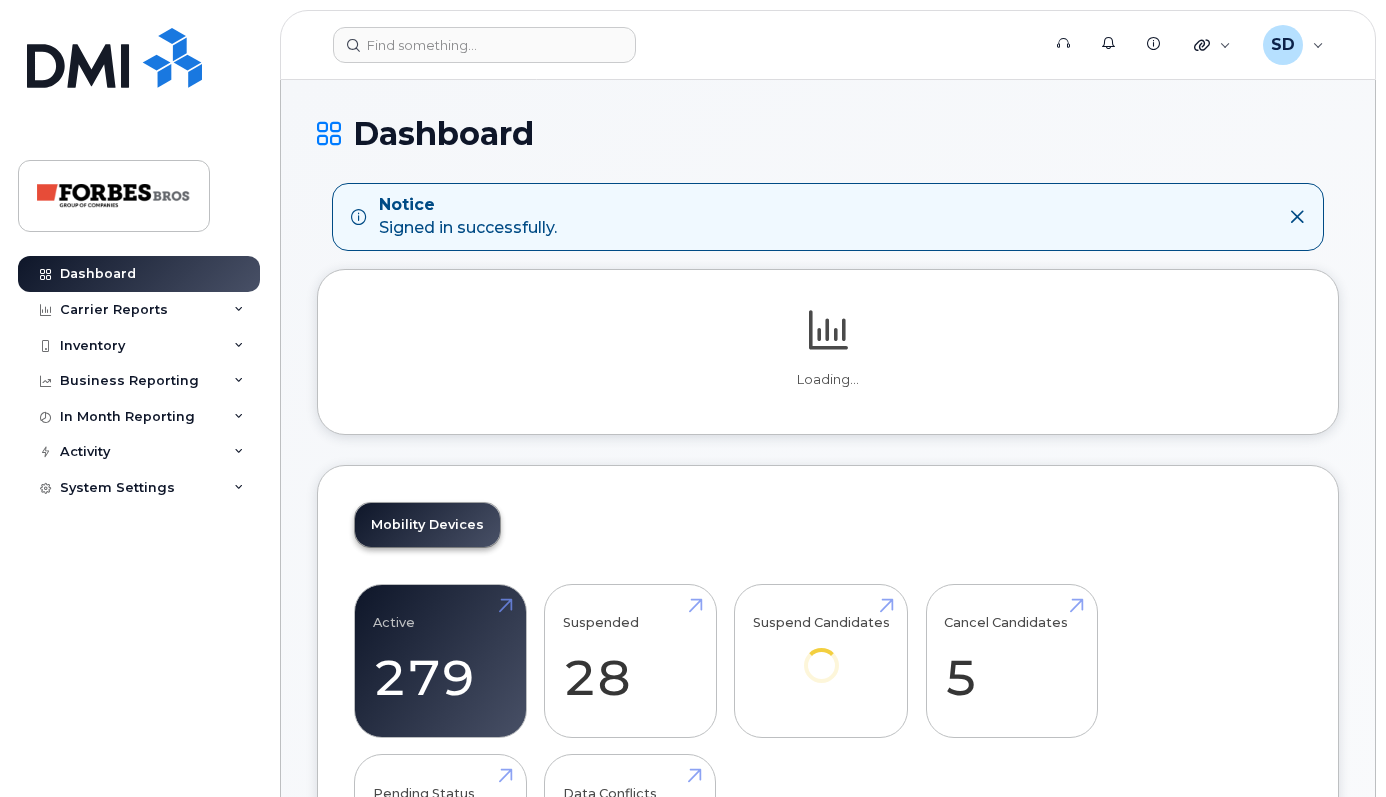 scroll, scrollTop: 0, scrollLeft: 0, axis: both 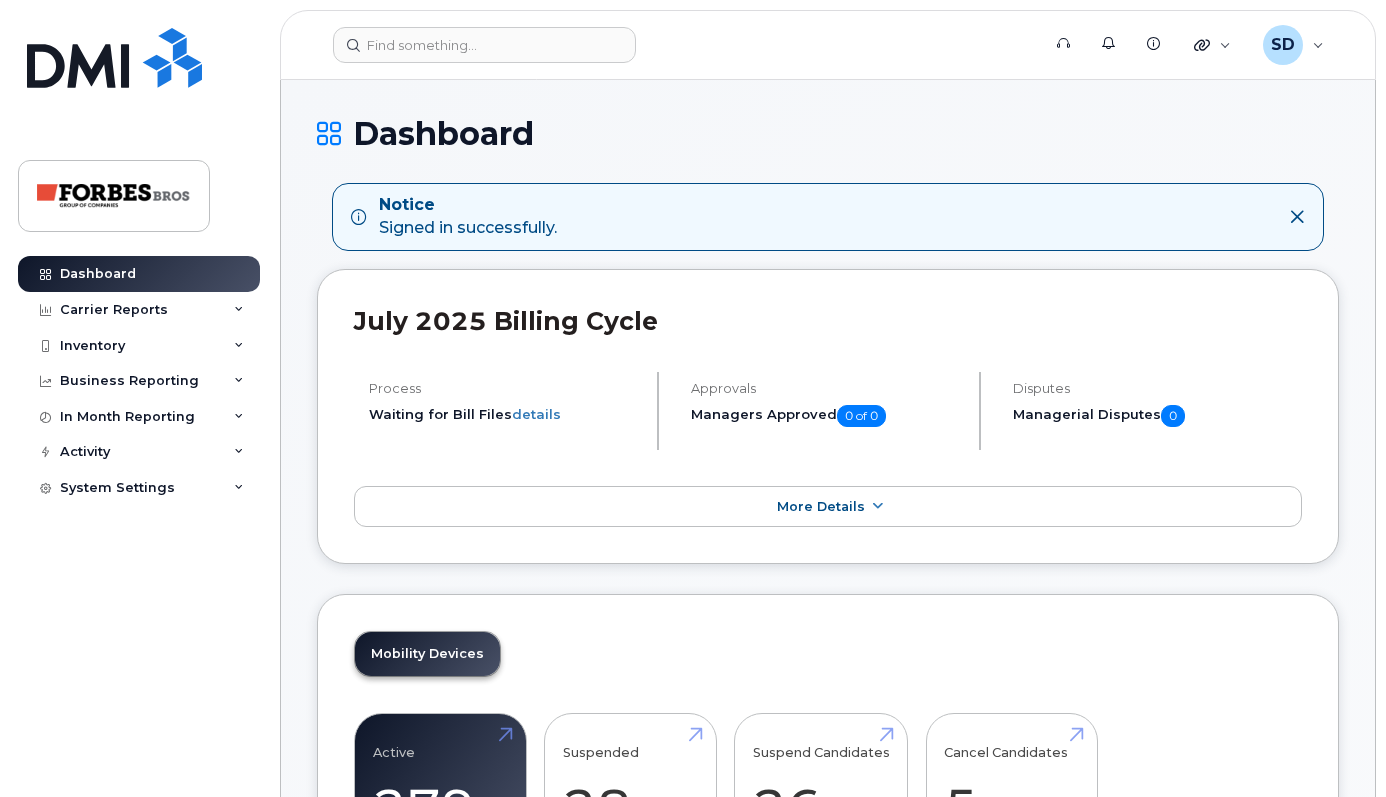 click on "Dashboard
Notice
Signed in successfully.
July 2025 Billing Cycle Process  Waiting for Bill Files   details Approvals Managers Approved  0 of 0 Disputes Managerial Disputes  0 More Details
Mobility Devices
Active
279
-41%
Suspended
28
180%
Suspend Candidates
26
Cancel Candidates
5
Pending Status
0
Data Conflicts
124
Mobility Charges
Compare To Last Year Zoom Out Charges L L L Data Usage L Rate Plan Roaming Data Cancellation Hardware Features GST HST PST Credits Data Usage Lines Count
July 2025 $20,236.00 Business Accounts 0505193786 0505193786 Data usage: 0.00 Bytes  (1 day left) projected data usage  2.00 TB total pool  2.14 TB This month  (1 days left)  1.87 TB Orders Last 90 days Open 0 completed 0 Cancellation Last 90 days $994.00 -100% Data Last 90 days $235.00 Roaming July 2025 $299.00" at bounding box center (828, 2005) 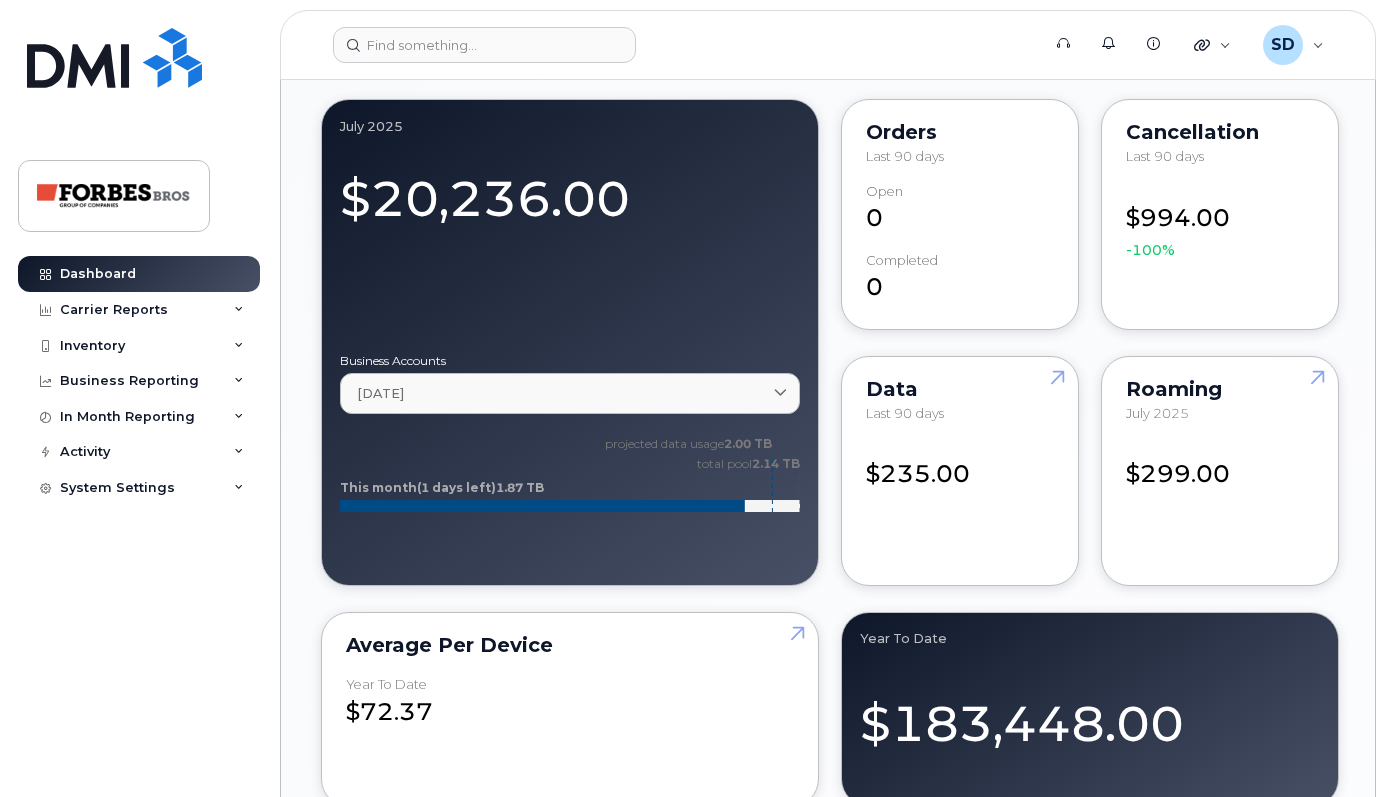scroll, scrollTop: 1685, scrollLeft: 0, axis: vertical 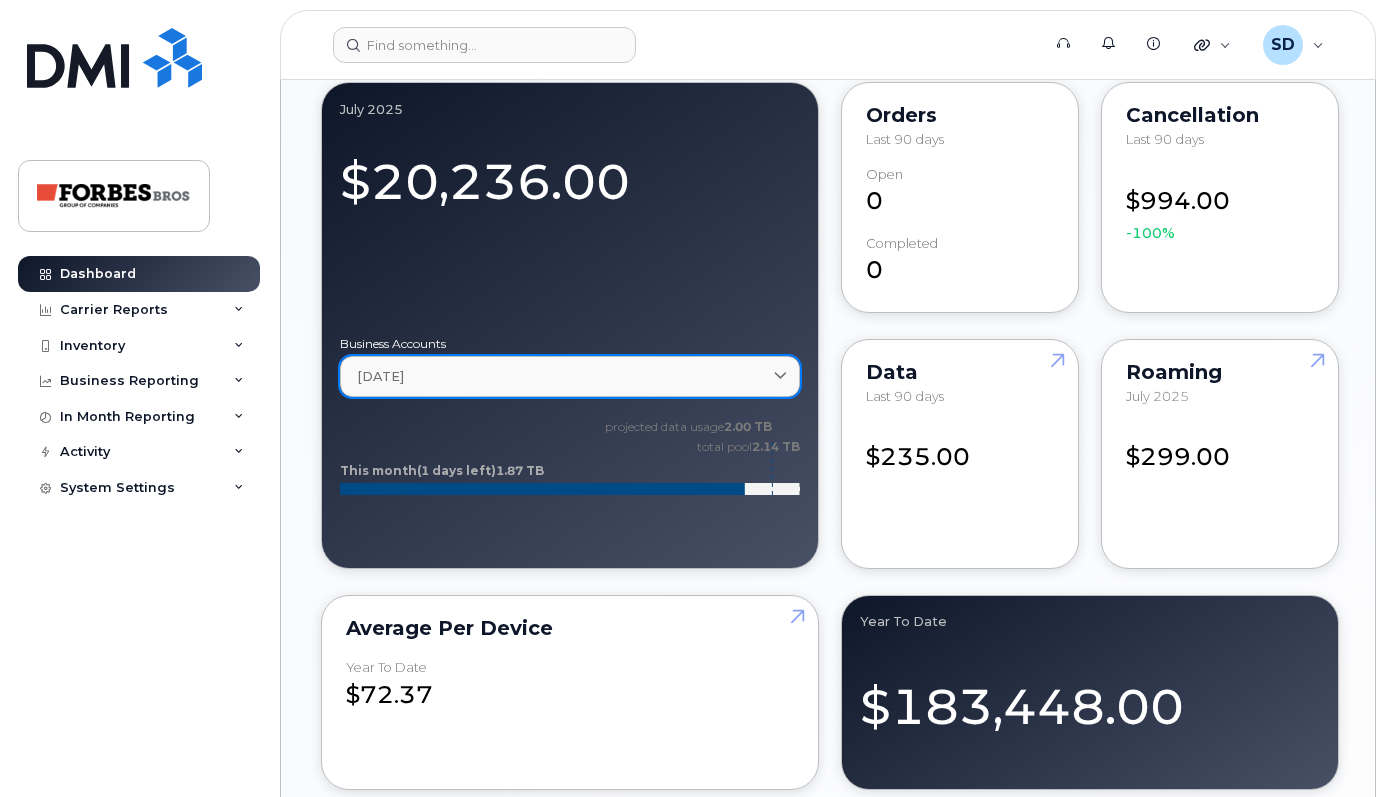 click on "[DATE]" at bounding box center [570, 376] 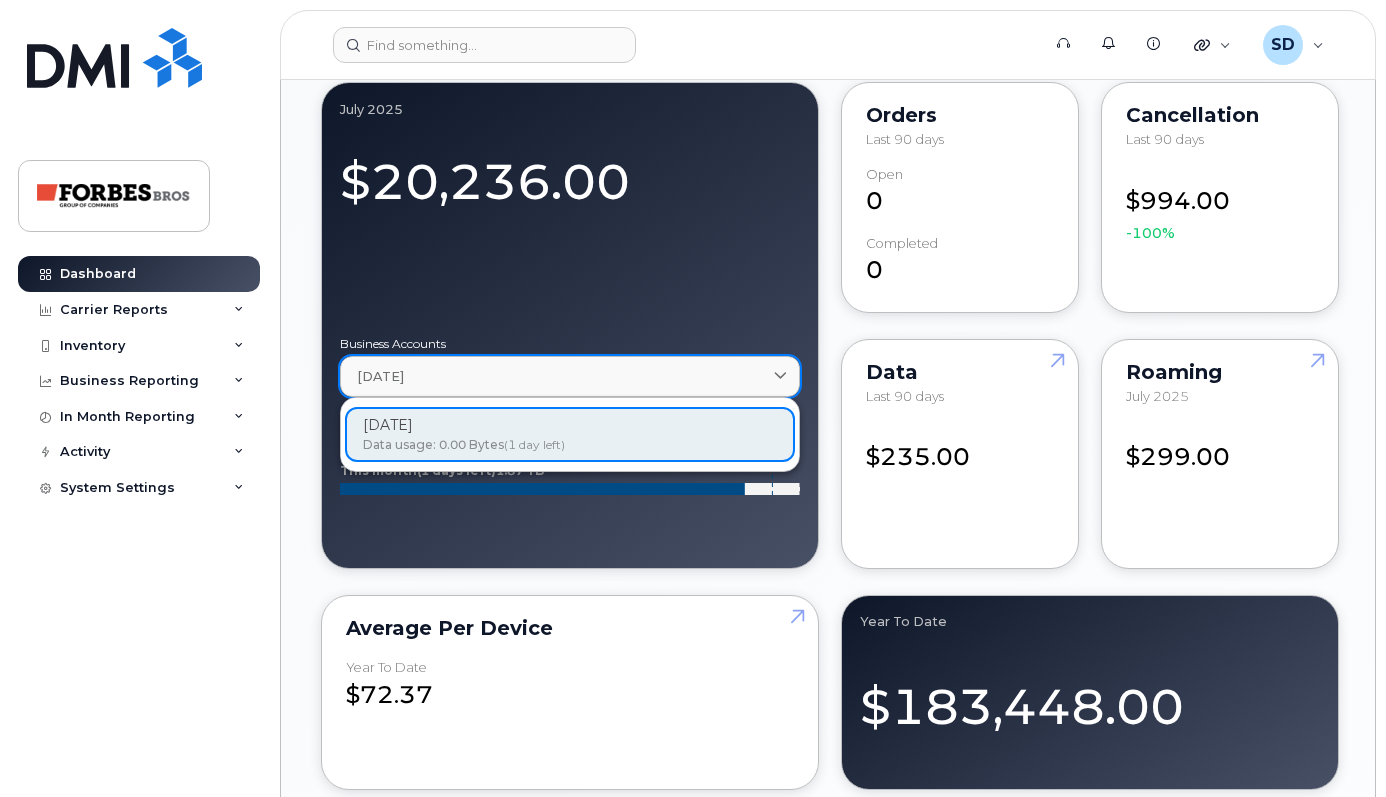 click on "[DATE]" at bounding box center (570, 376) 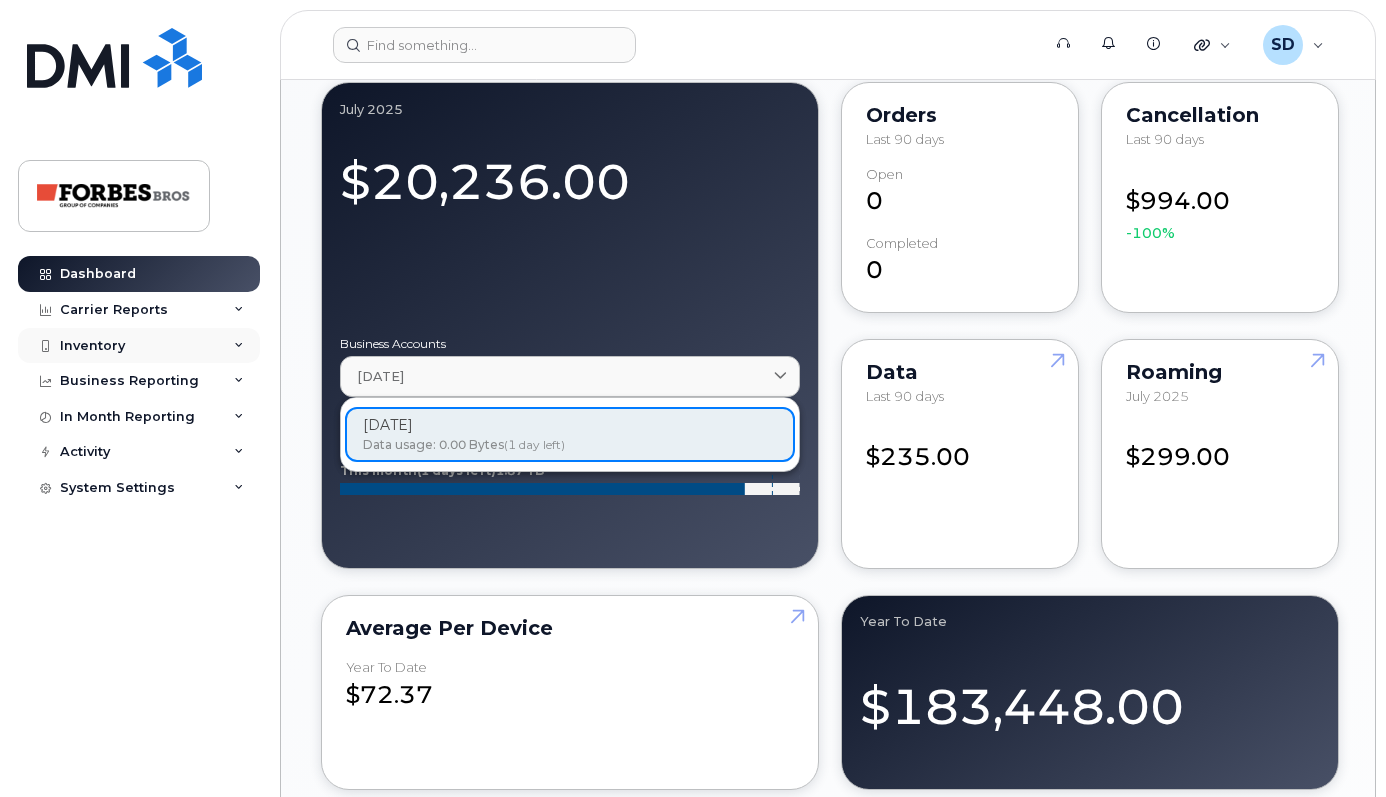 click on "Inventory" at bounding box center (139, 346) 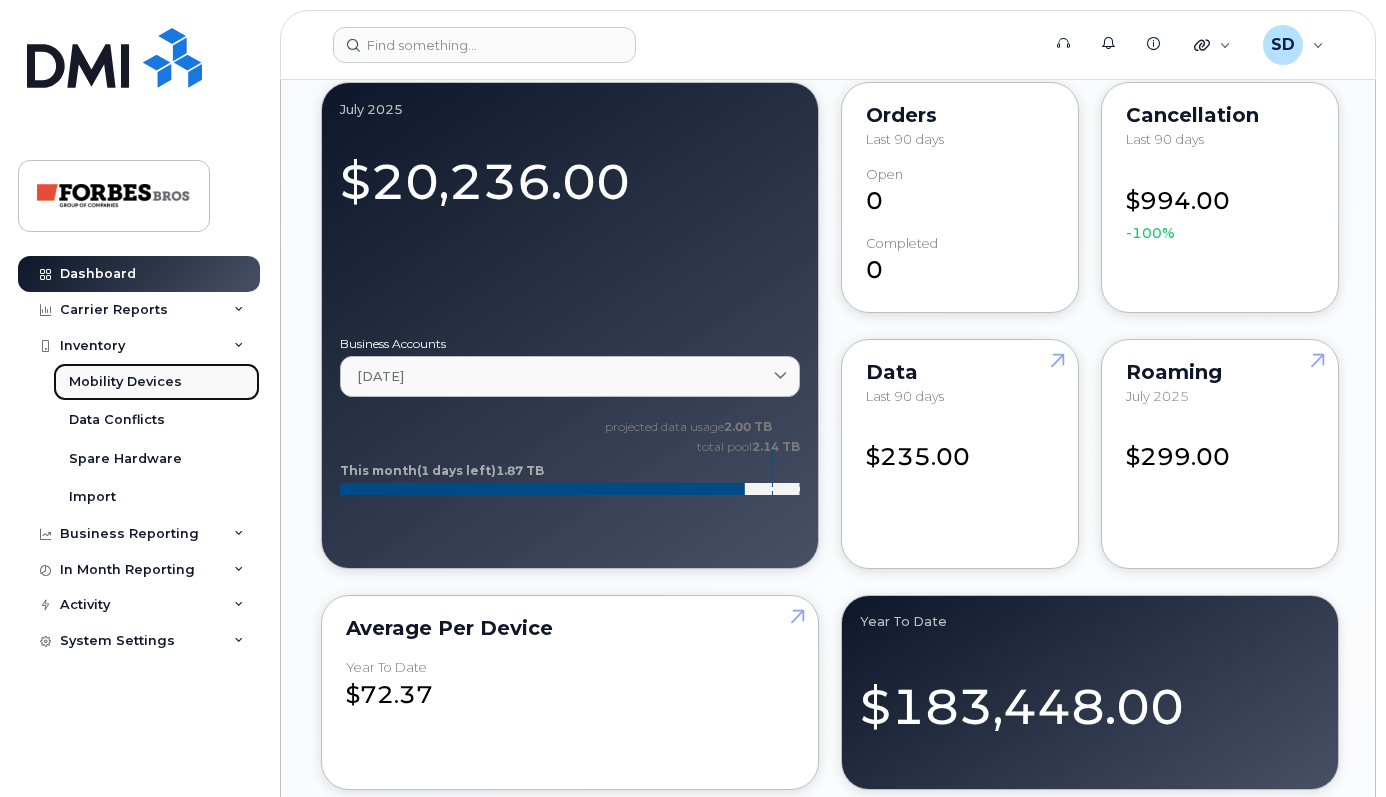 click on "Mobility Devices" at bounding box center (125, 382) 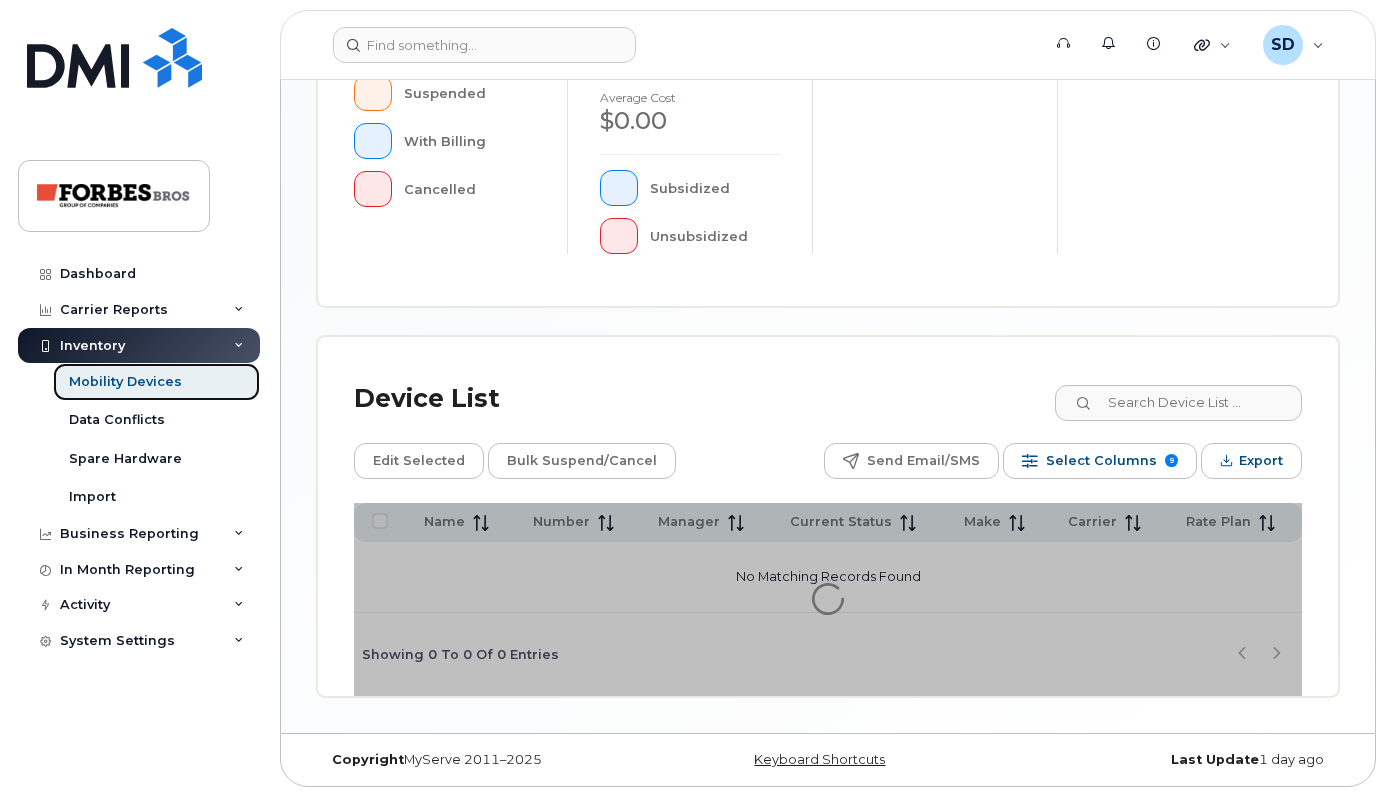 scroll, scrollTop: 0, scrollLeft: 0, axis: both 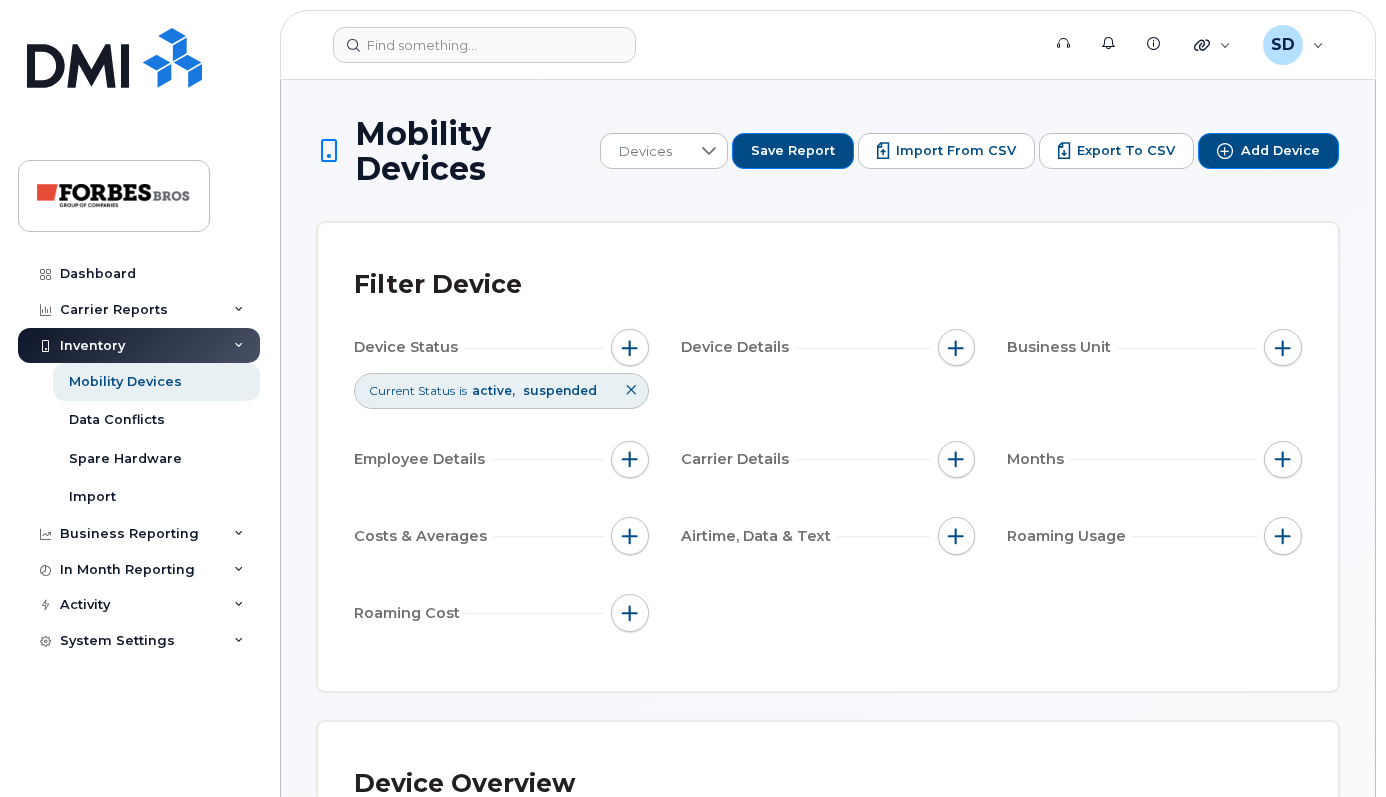 click on "Mobility Devices  Devices Save Report Import from CSV Export to CSV Add Device Filter Device Device Status   Current Status is active suspended Device Details   Business Unit   Employee Details   Carrier Details   Months   Costs & Averages   Airtime, Data & Text   Roaming Usage   Roaming Cost   Device Overview 279 Active 28 Suspended 305 With Billing 0 Cancelled July 2025 cost $[NUMBER] Average cost $[NUMBER] 243 Subsidized 64 Unsubsidized 2 Aircard 0 Android 0 Cell Phone 24 HUB 250 iPhone View More Device Makes Device List Edit Selected Bulk Suspend/Cancel Send Email/SMS Select Columns 9  Filter   Refresh  Export Name Number Manager Current Status Make Carrier Rate Plan [FIRST] [LAST] [PHONE] Unknown Manager Suspended iPhone Bell Smartshare Plus 90/10GB 36 [FIRST] [LAST] [PHONE] Unknown Manager Active iPhone Bell Smartshare Plus 90/10GB 36 [FIRST] [LAST] [PHONE] Unknown Manager Active iPhone Bell Smartshare Plus 90/10GB 36 [FIRST] [LAST] [PHONE] Unknown Manager Active iPhone 1" at bounding box center [828, 2366] 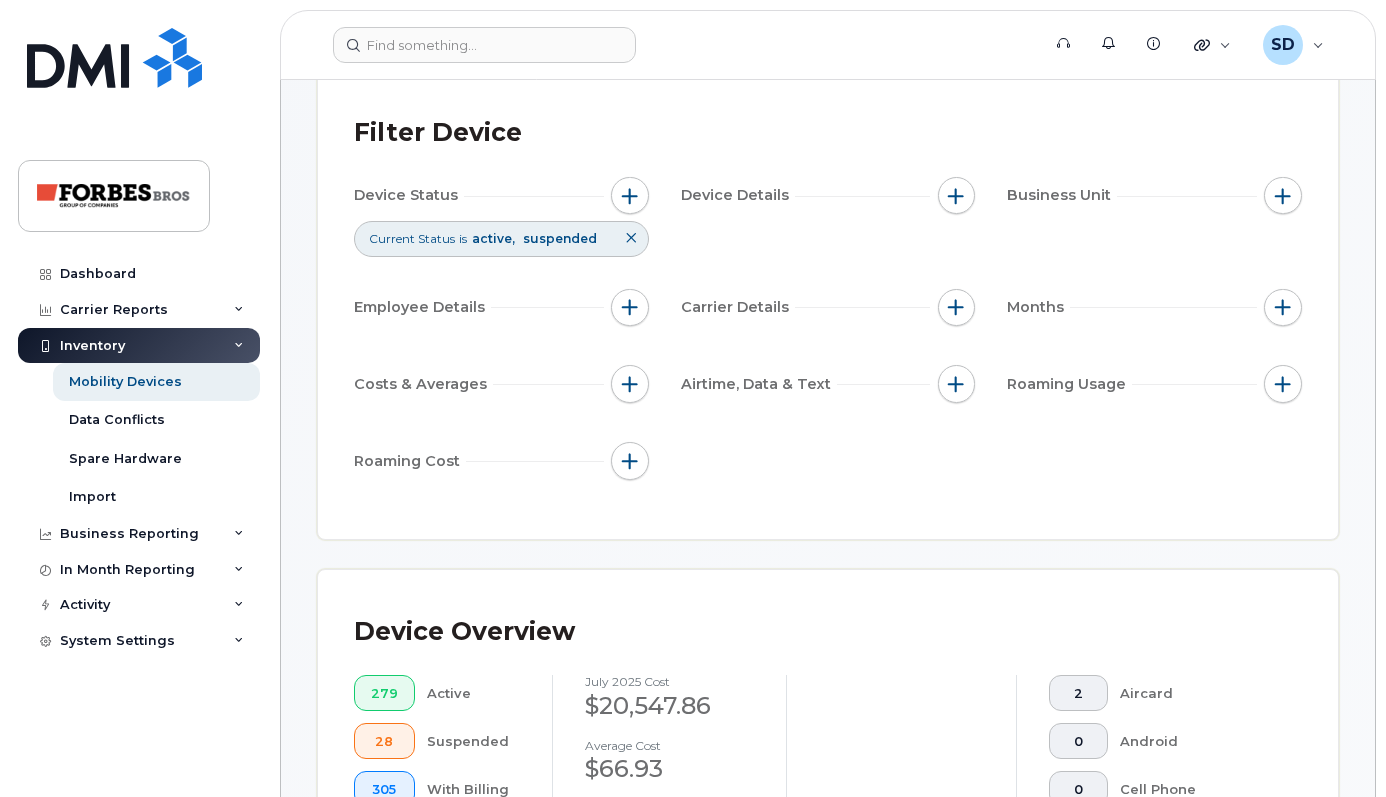 scroll, scrollTop: 0, scrollLeft: 0, axis: both 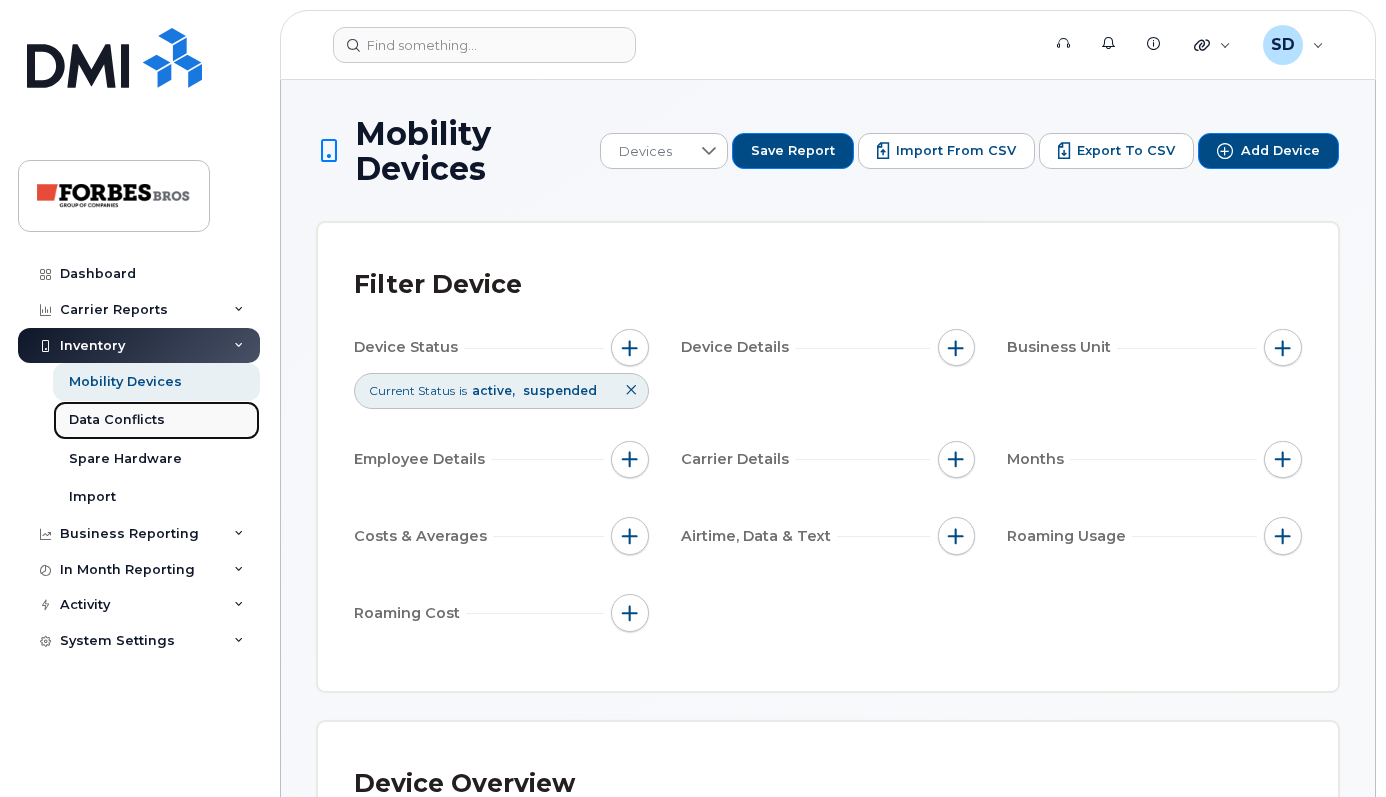 click on "Data Conflicts" at bounding box center [117, 420] 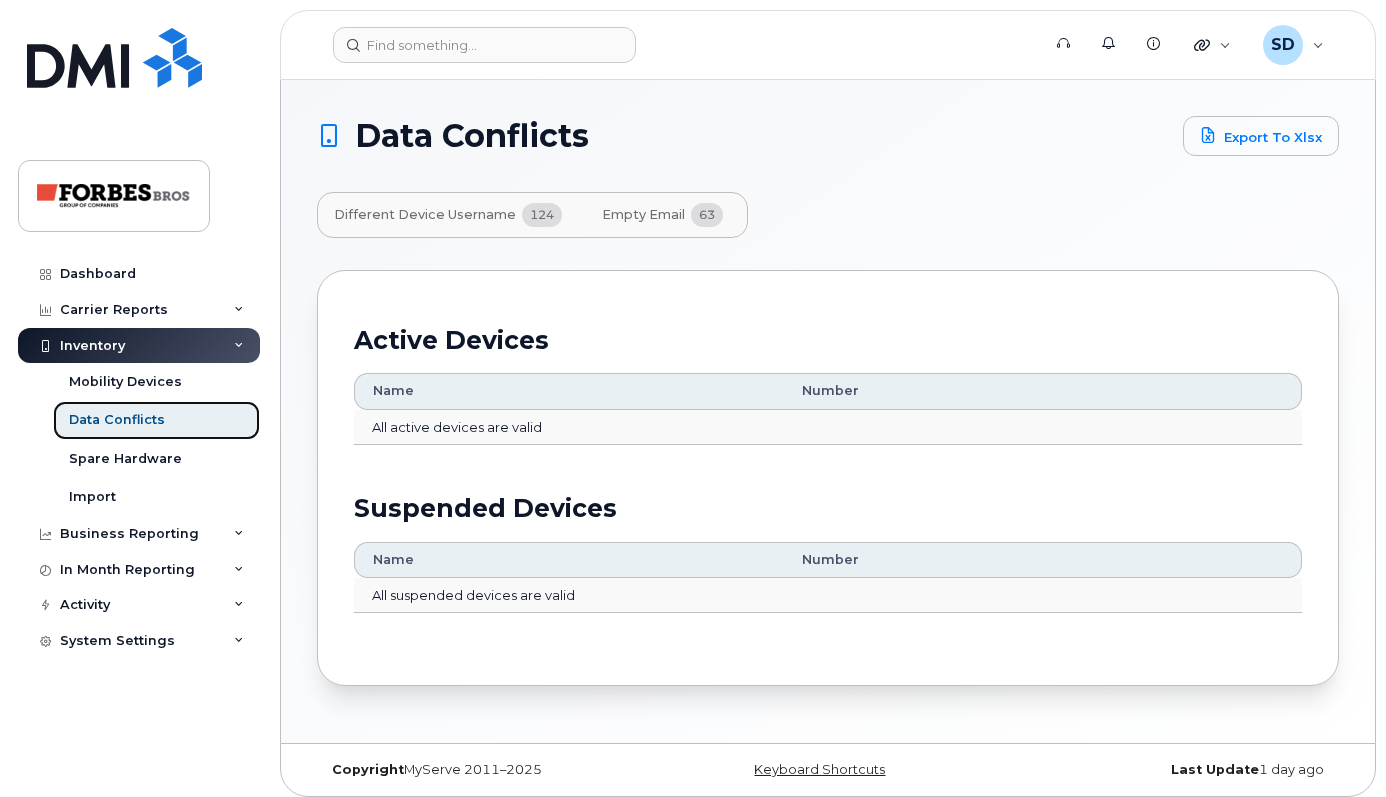 scroll, scrollTop: 10, scrollLeft: 0, axis: vertical 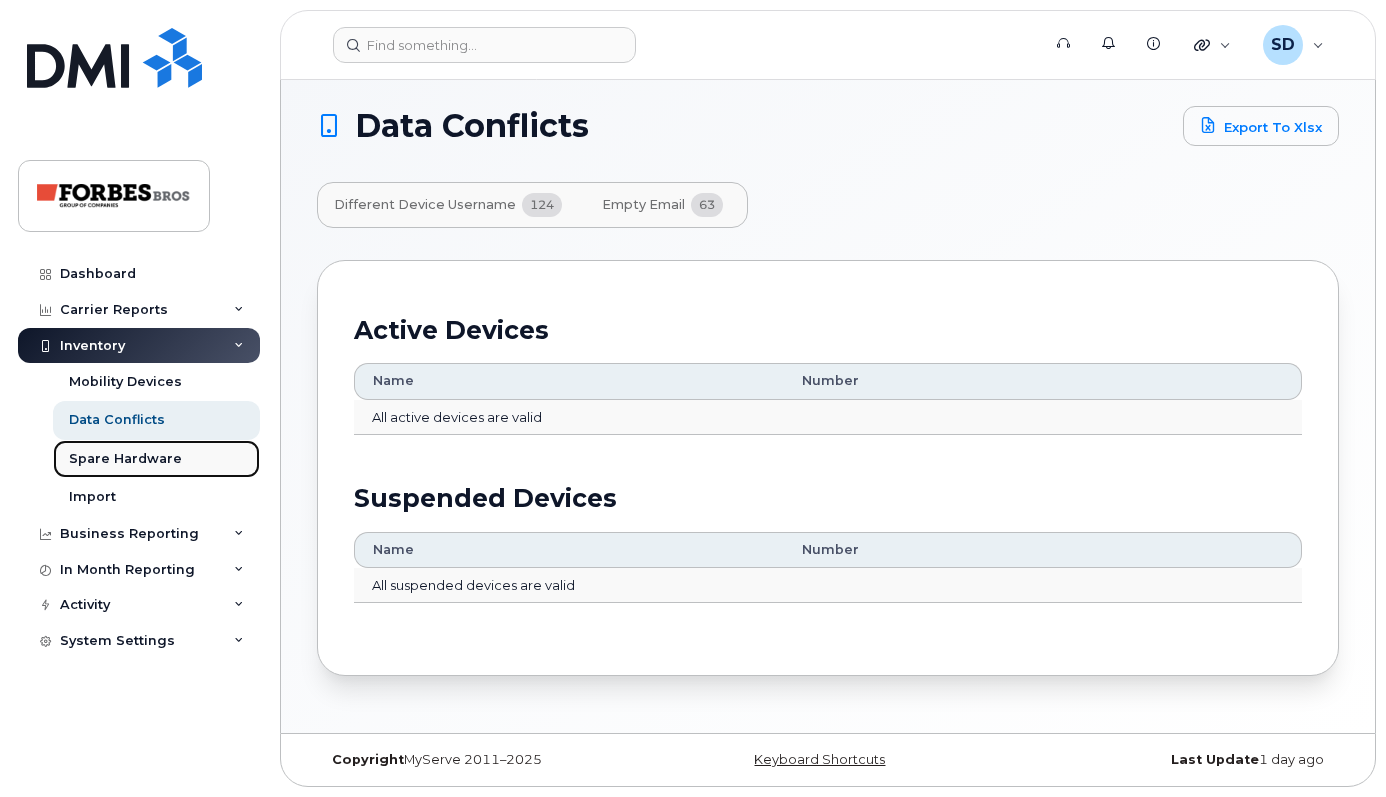 click on "Spare Hardware" at bounding box center [156, 459] 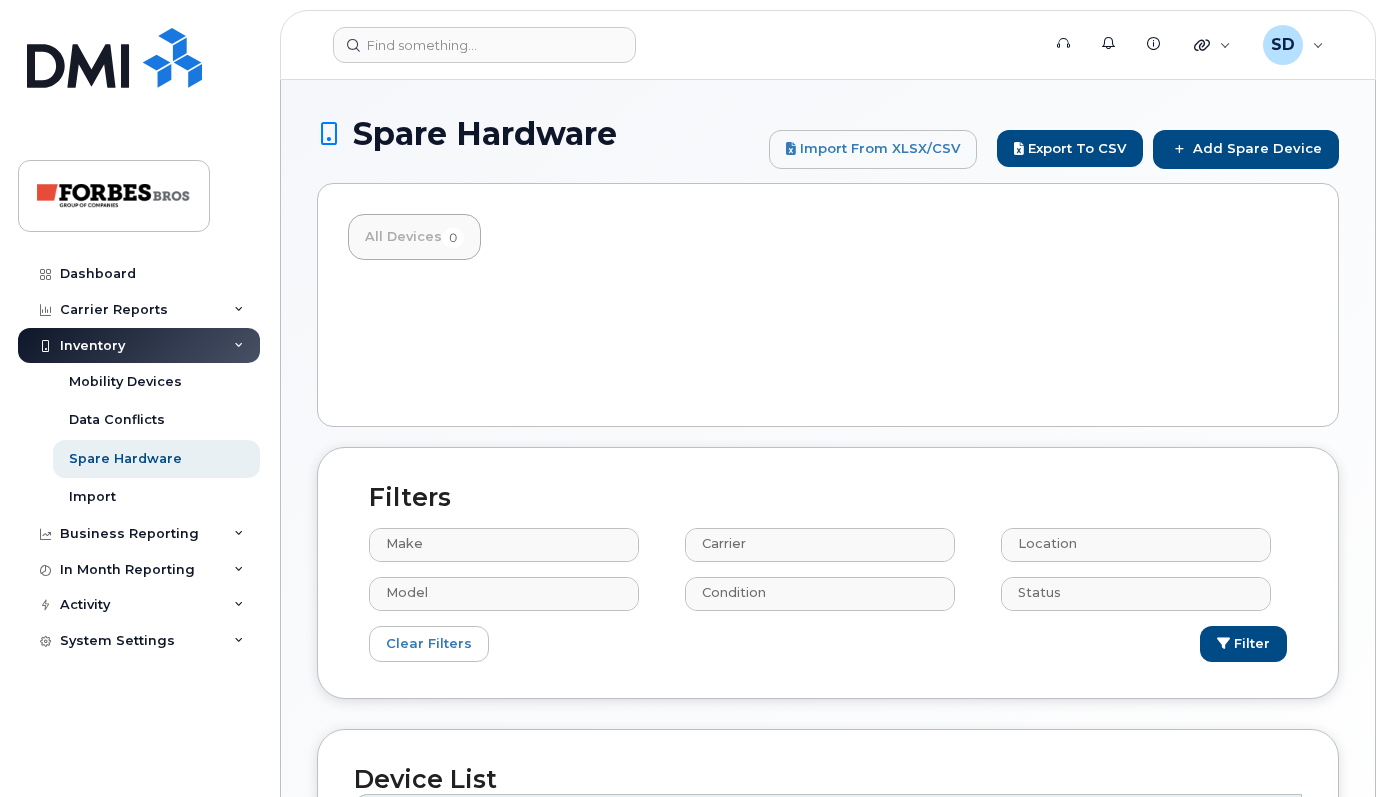 select 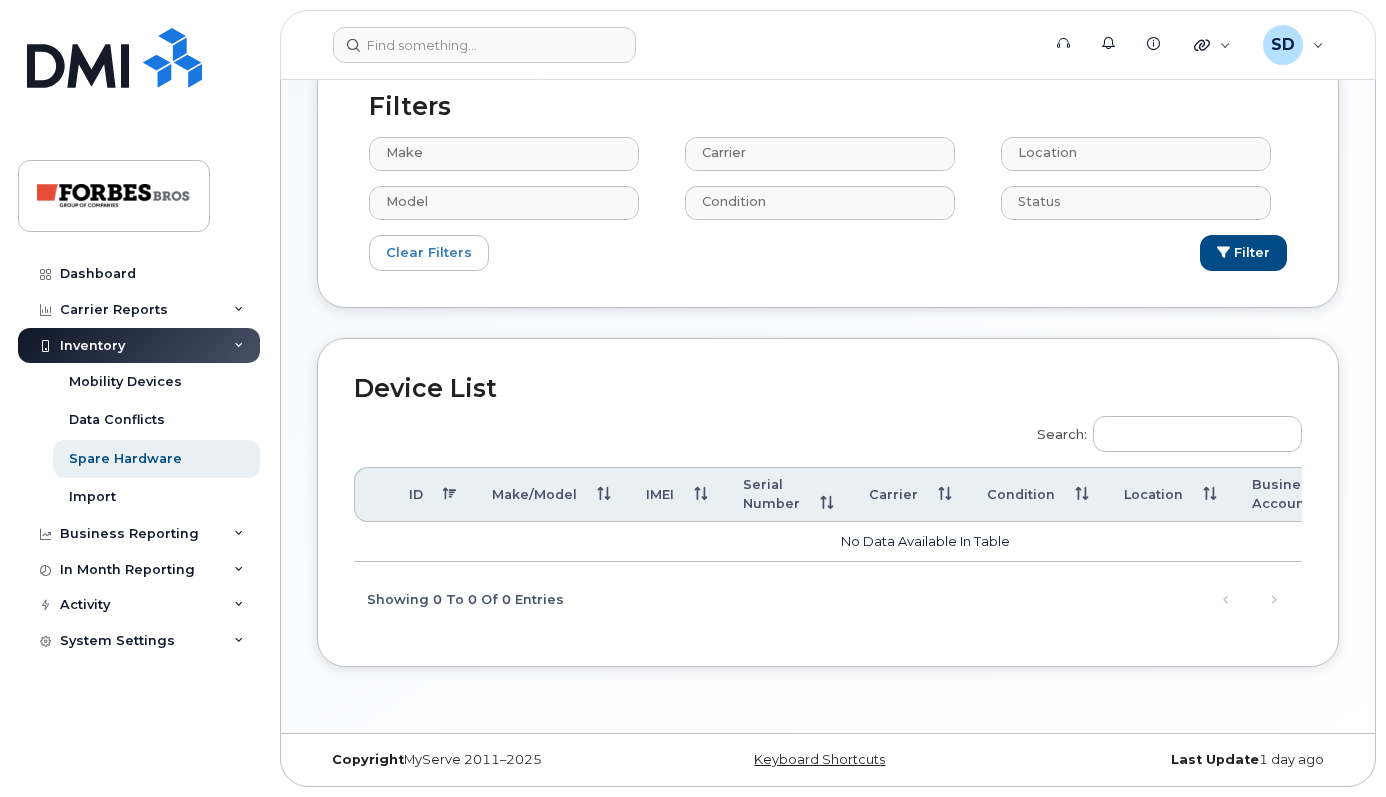 scroll, scrollTop: 394, scrollLeft: 0, axis: vertical 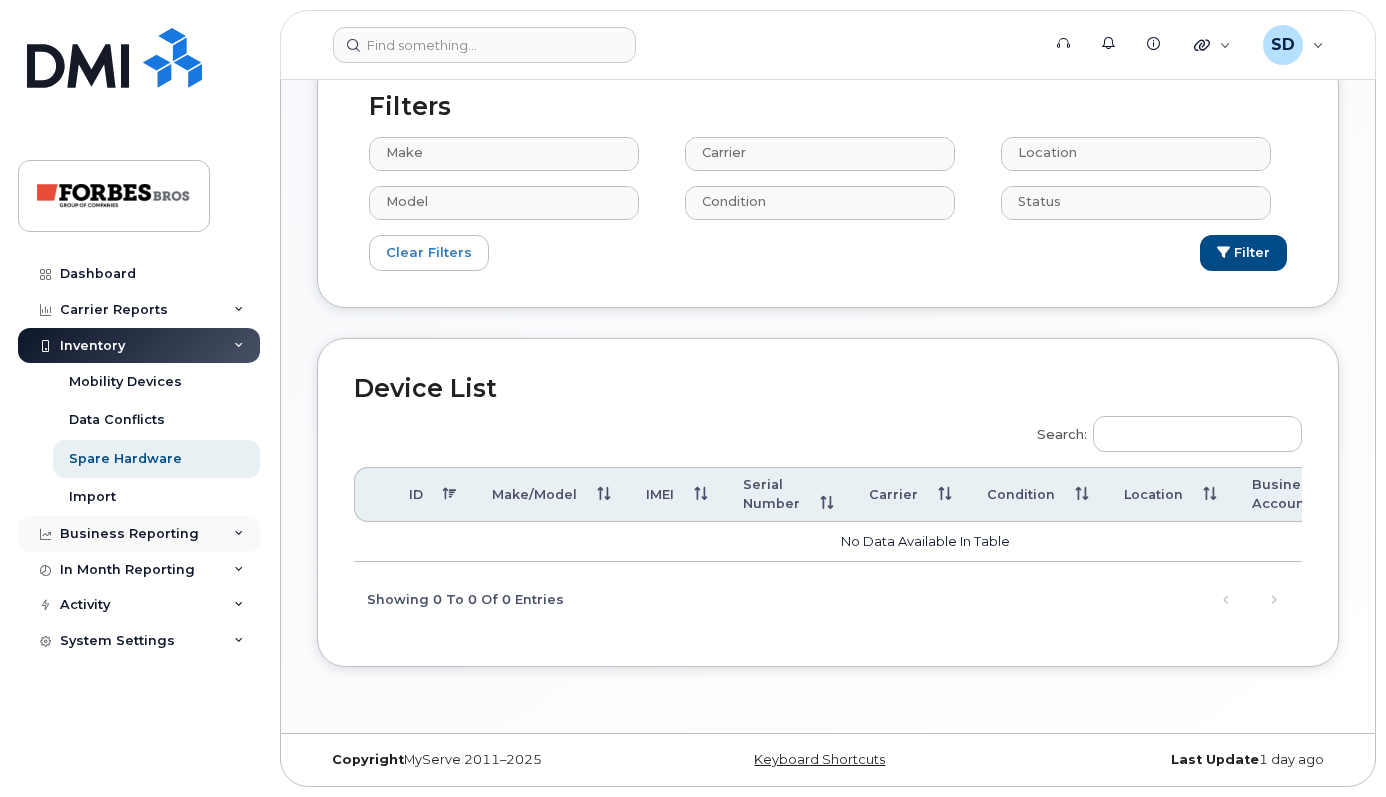 click on "Business Reporting" at bounding box center (139, 534) 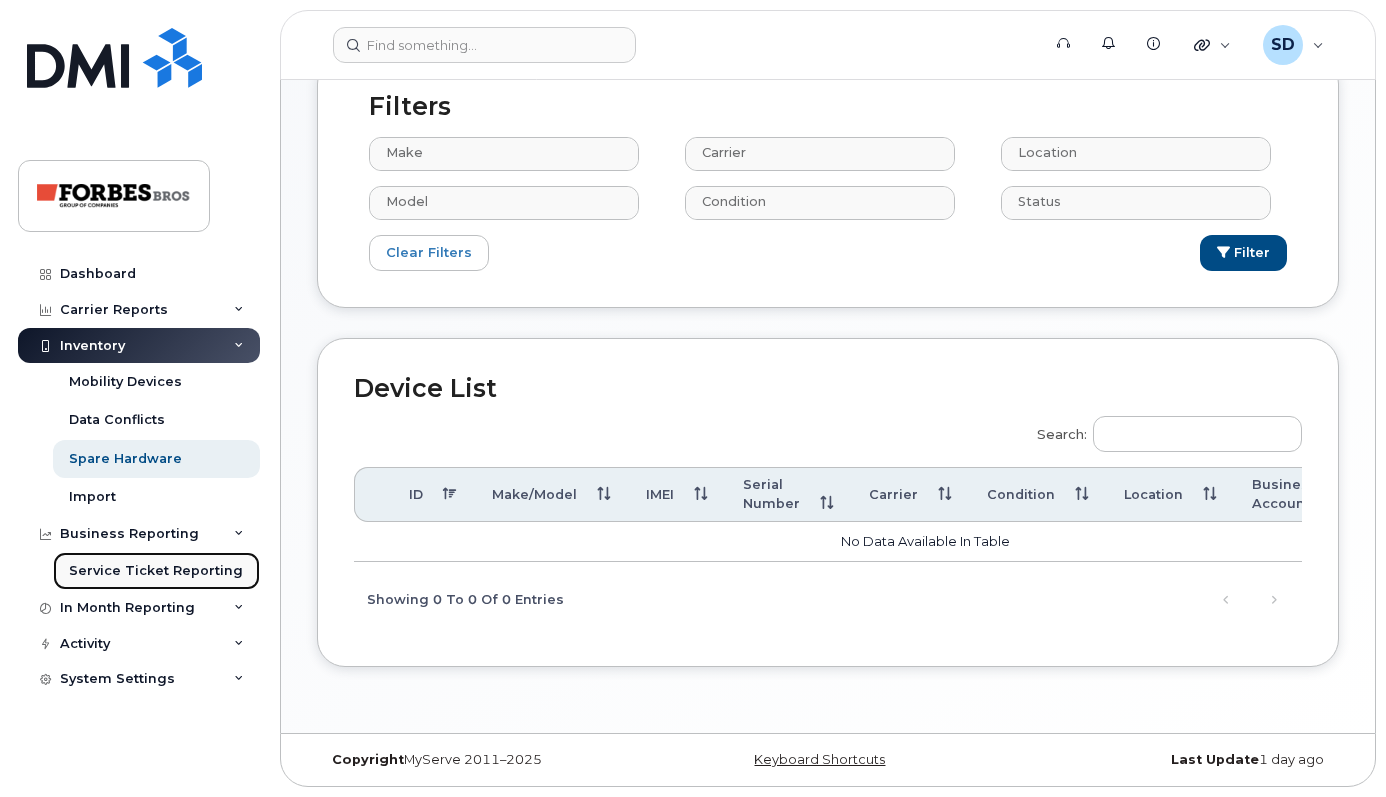 click on "Service Ticket Reporting" at bounding box center (156, 571) 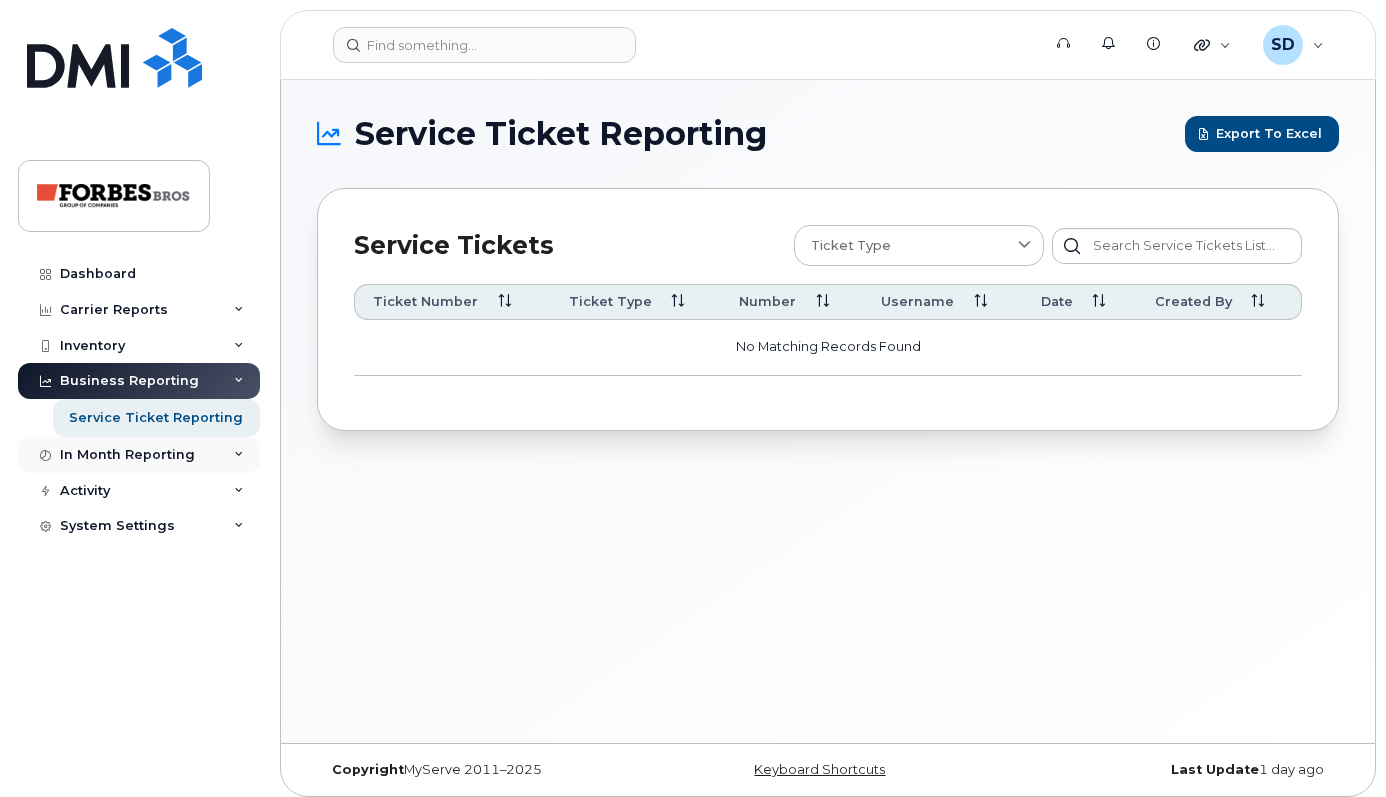 click on "In Month Reporting" at bounding box center (139, 455) 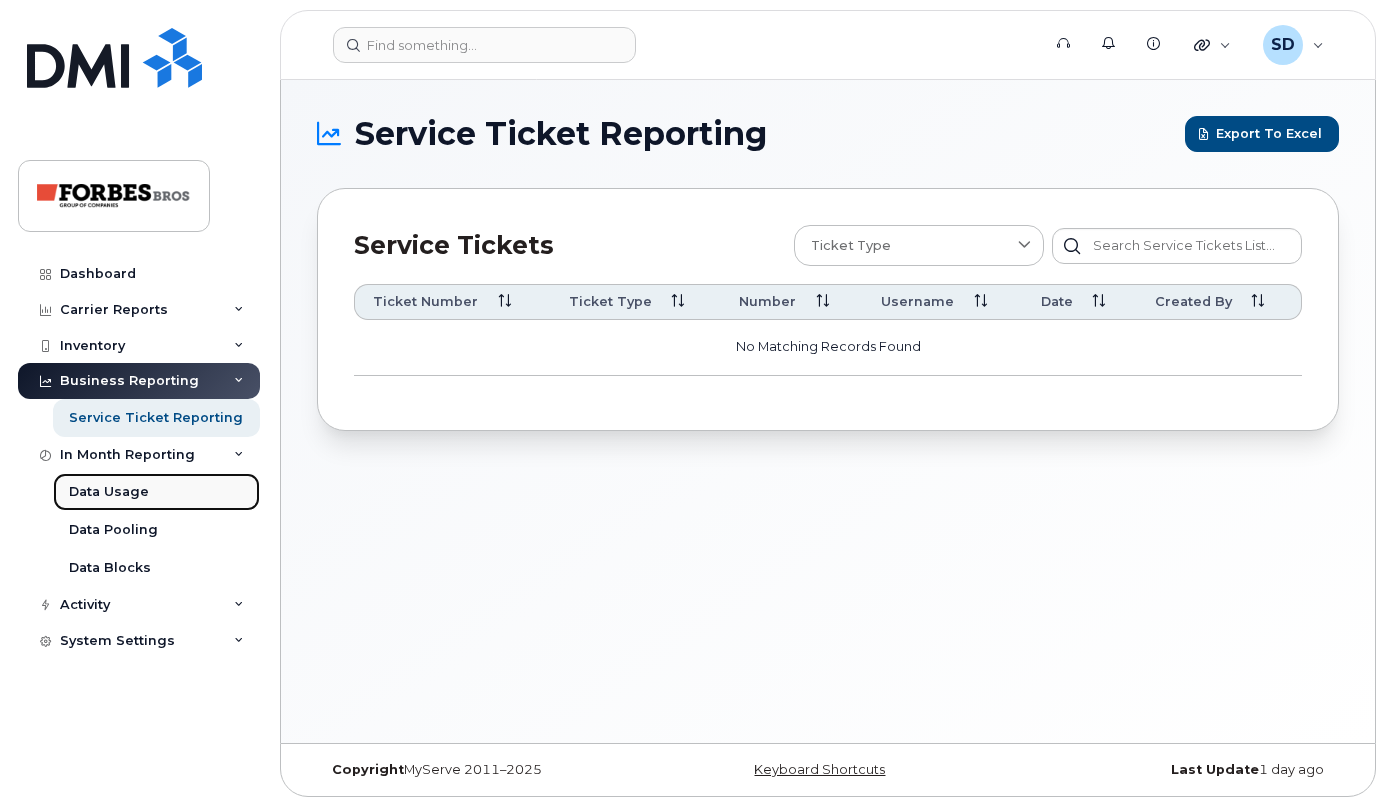 click on "Data Usage" at bounding box center [109, 492] 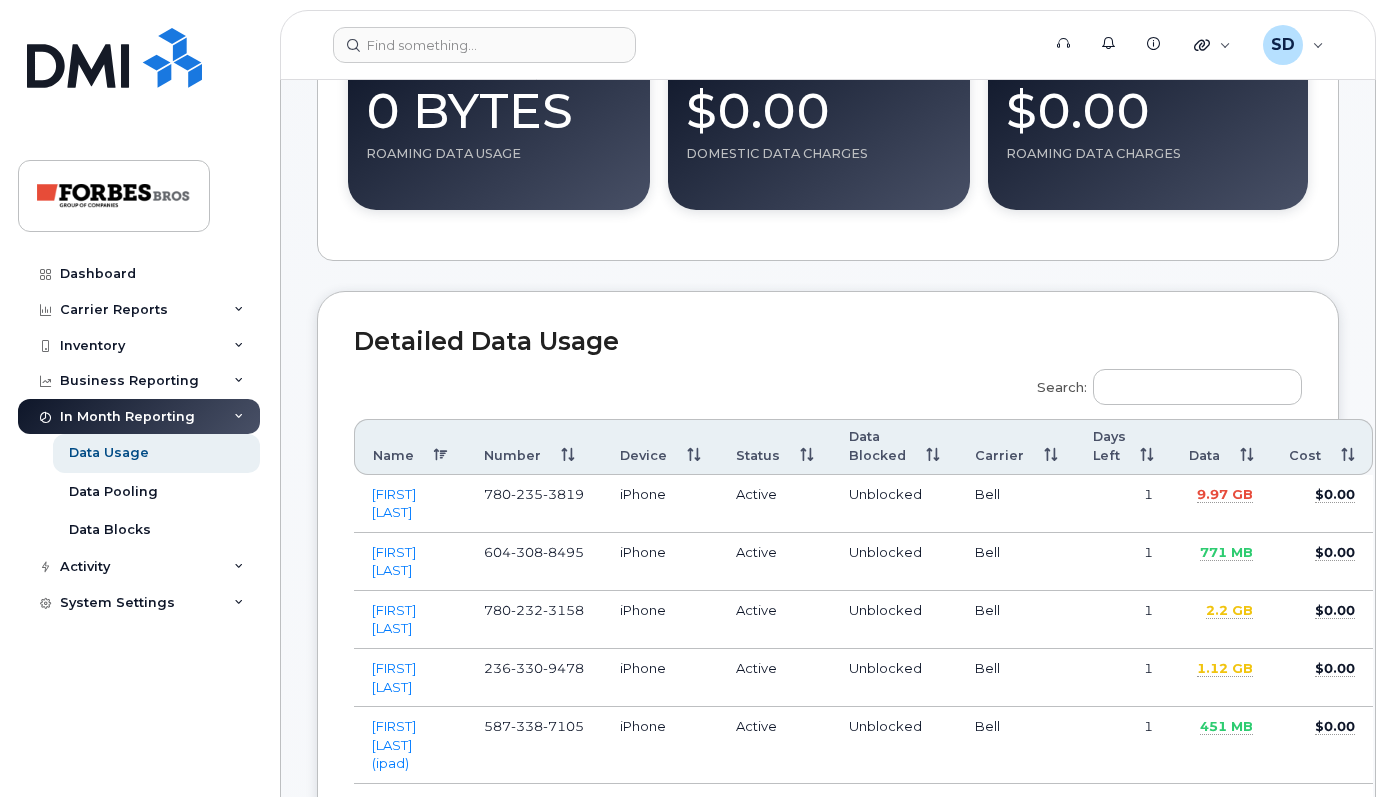 scroll, scrollTop: 799, scrollLeft: 0, axis: vertical 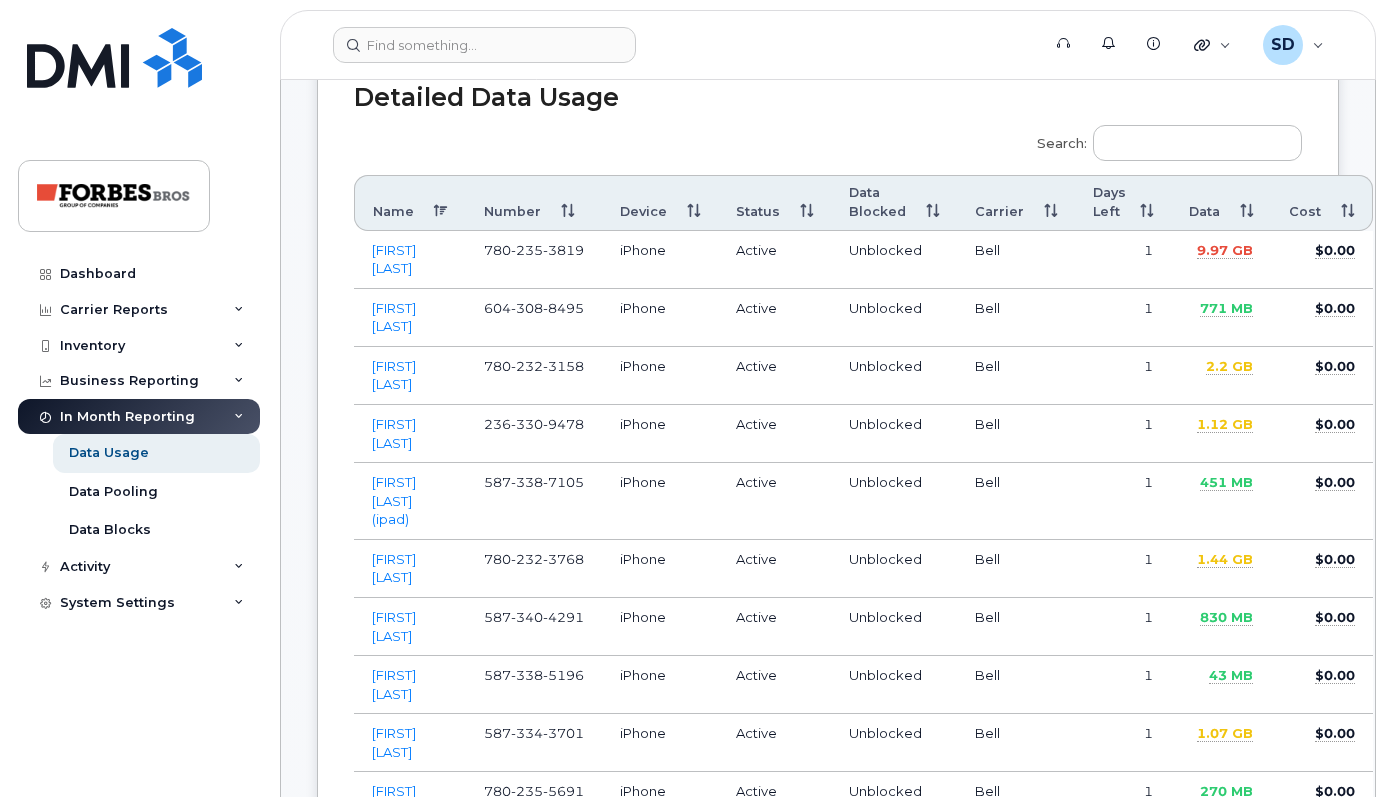 click on "Data" at bounding box center (1221, 203) 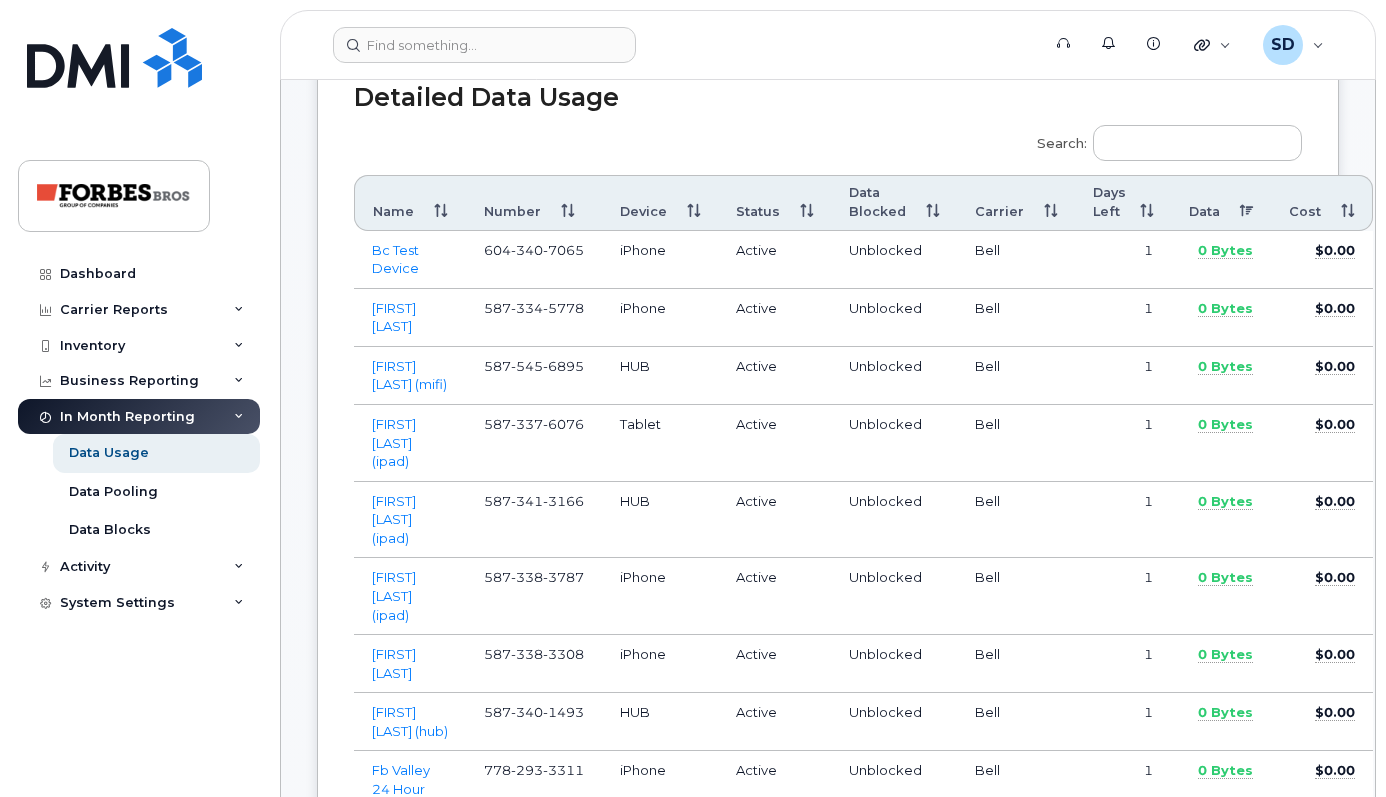 click on "Data" at bounding box center (1221, 203) 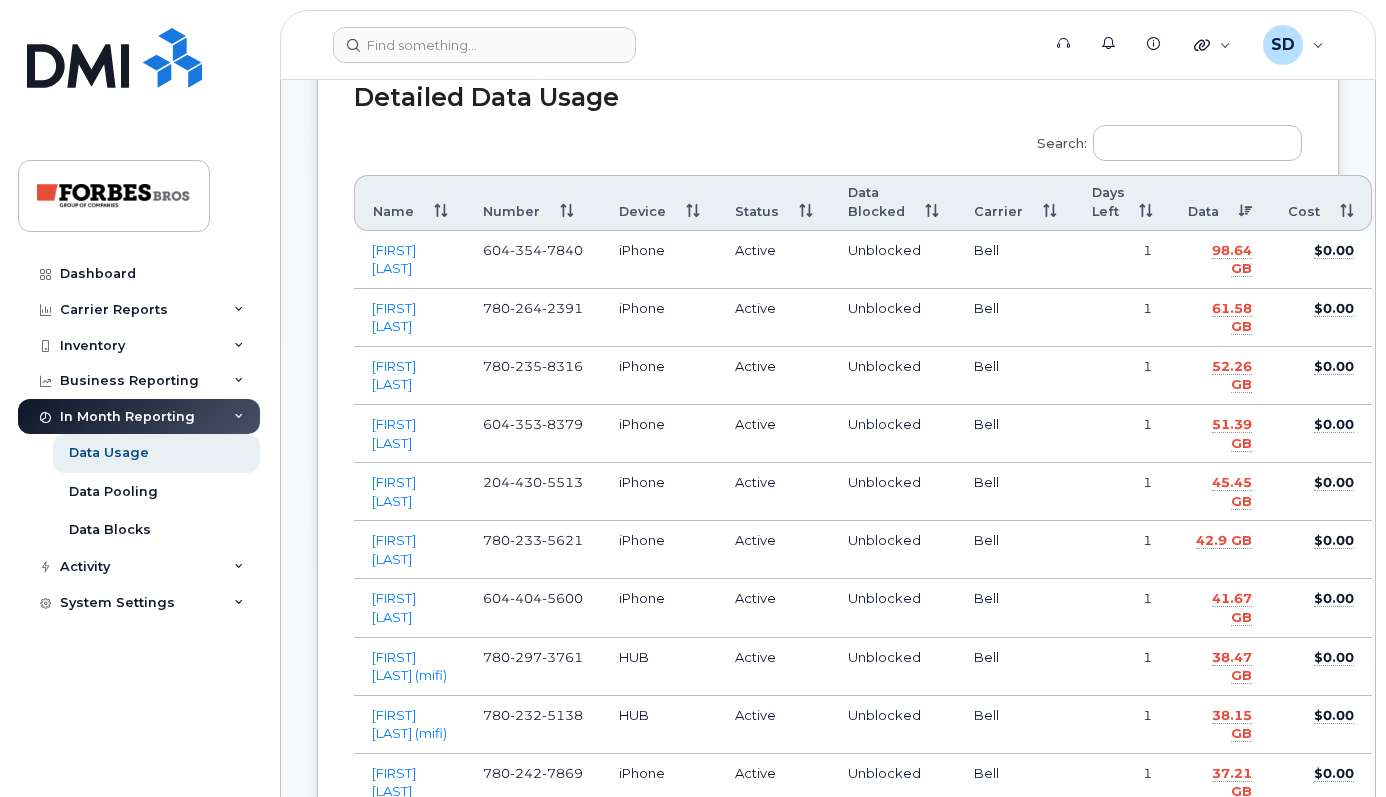 click on "Search:
Name Number Device Status Data Blocked Carrier Days Left Data Cost
James Brown
604 354 7840
iPhone
Active
Unblocked
Bell
1
98.64 GB
$0.00
Robert Tabobandung
780 264 2391
iPhone
Active
Unblocked
Bell
1
61.58 GB
$0.00
Gordon Bowie
780 235 8316
iPhone
Active
Unblocked
Bell
1
52.26 GB
$0.00
Maciej Sondej" at bounding box center (828, 3238) 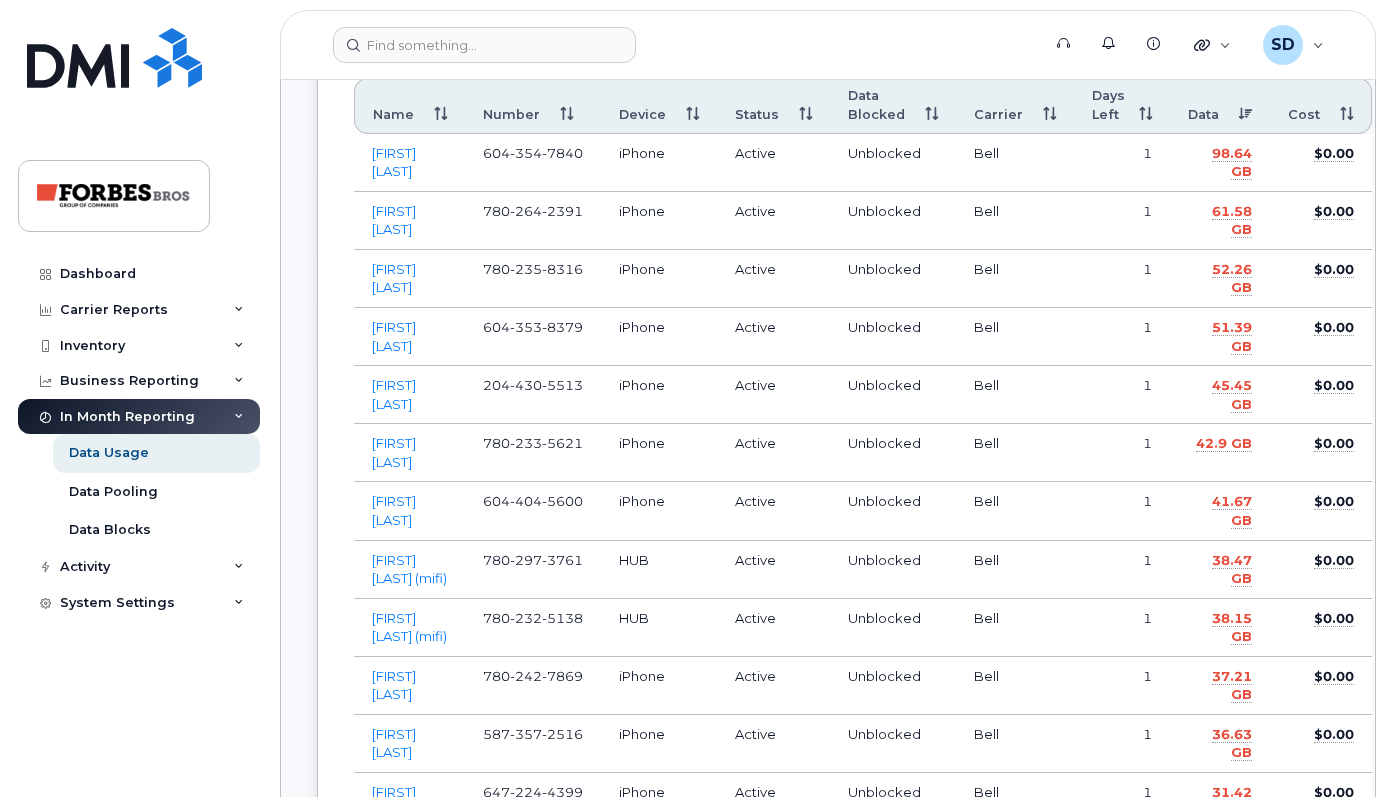 scroll, scrollTop: 897, scrollLeft: 0, axis: vertical 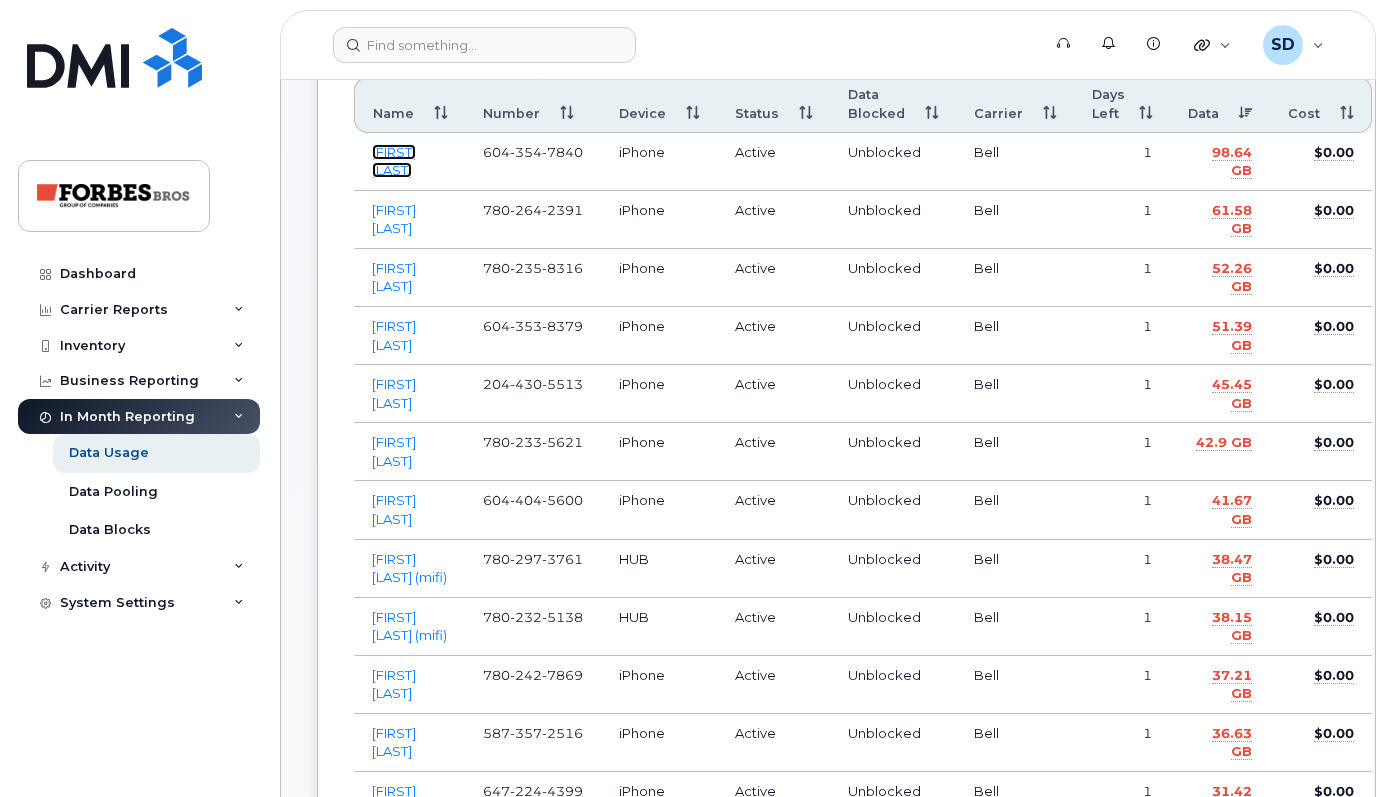 click on "[FIRST] [LAST]" at bounding box center [394, 161] 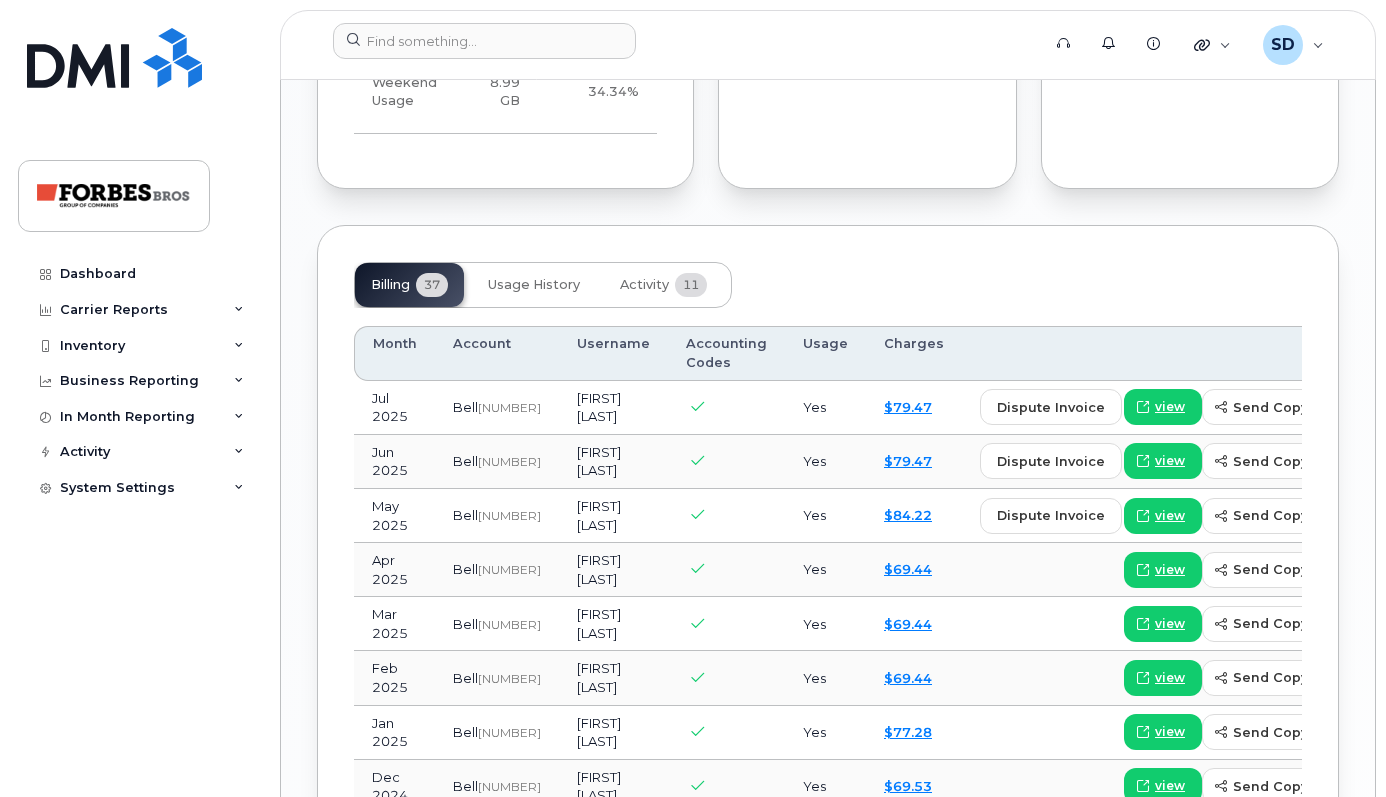 scroll, scrollTop: 1904, scrollLeft: 0, axis: vertical 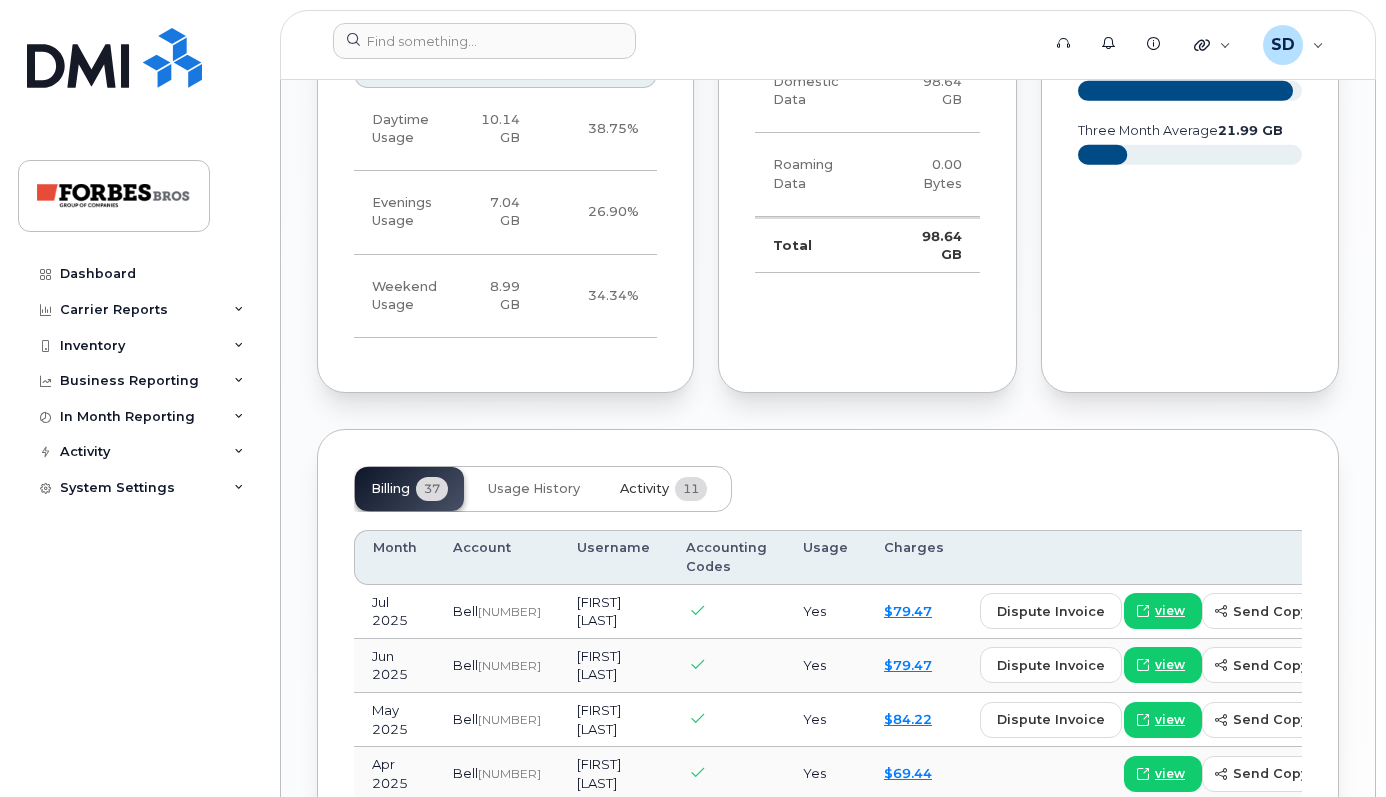 click on "Activity" at bounding box center (644, 489) 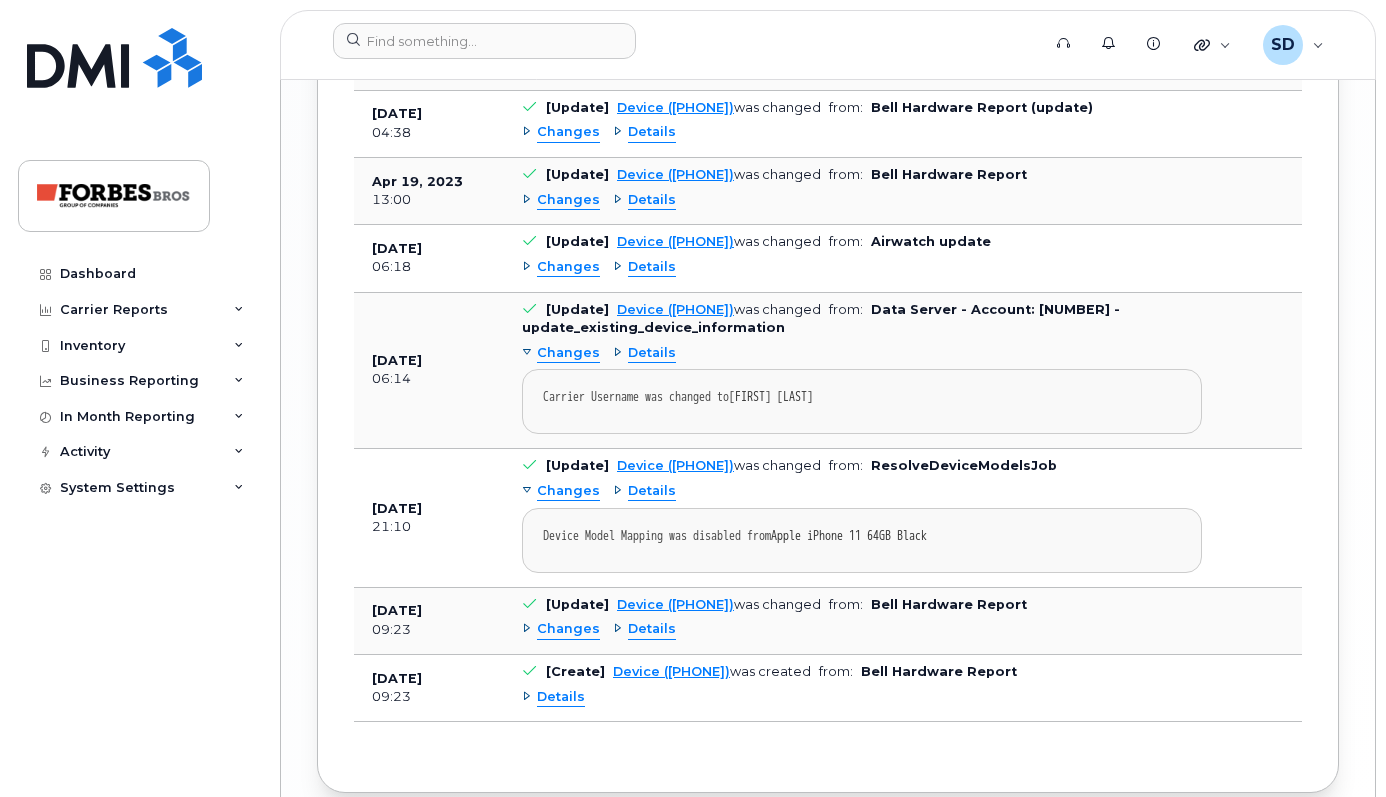 scroll, scrollTop: 2876, scrollLeft: 0, axis: vertical 